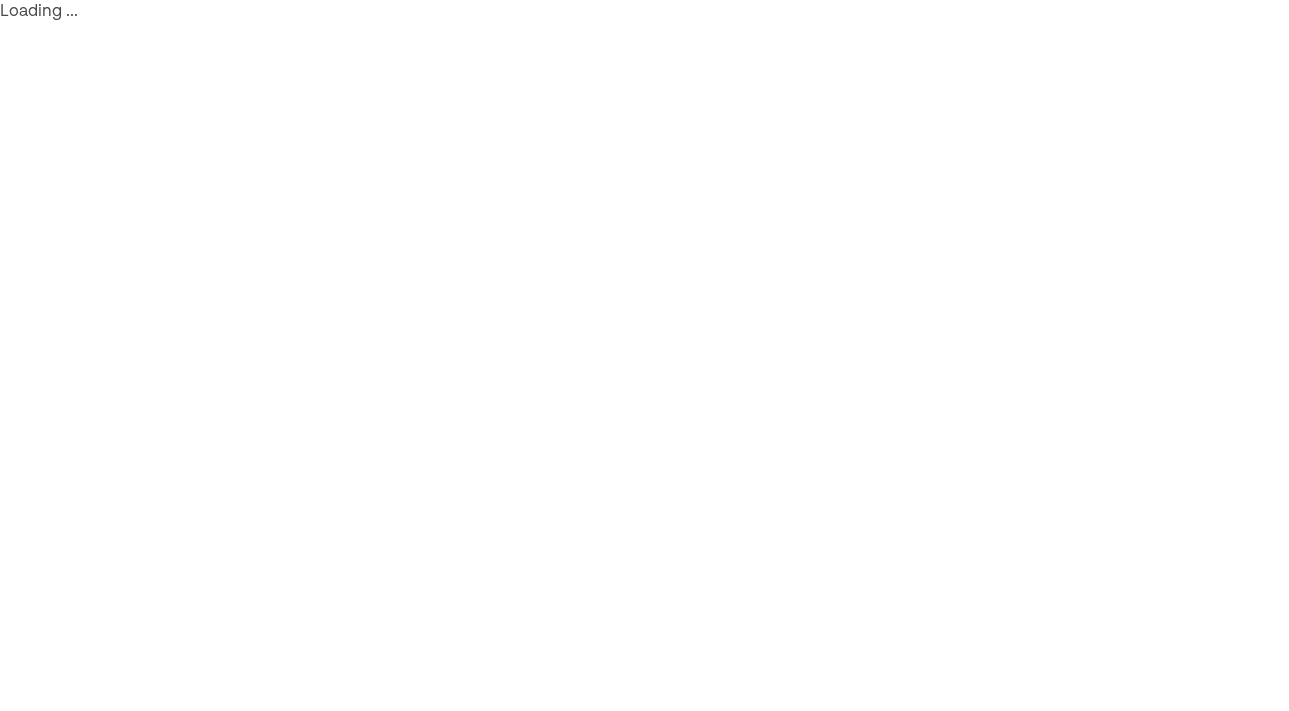 scroll, scrollTop: 0, scrollLeft: 0, axis: both 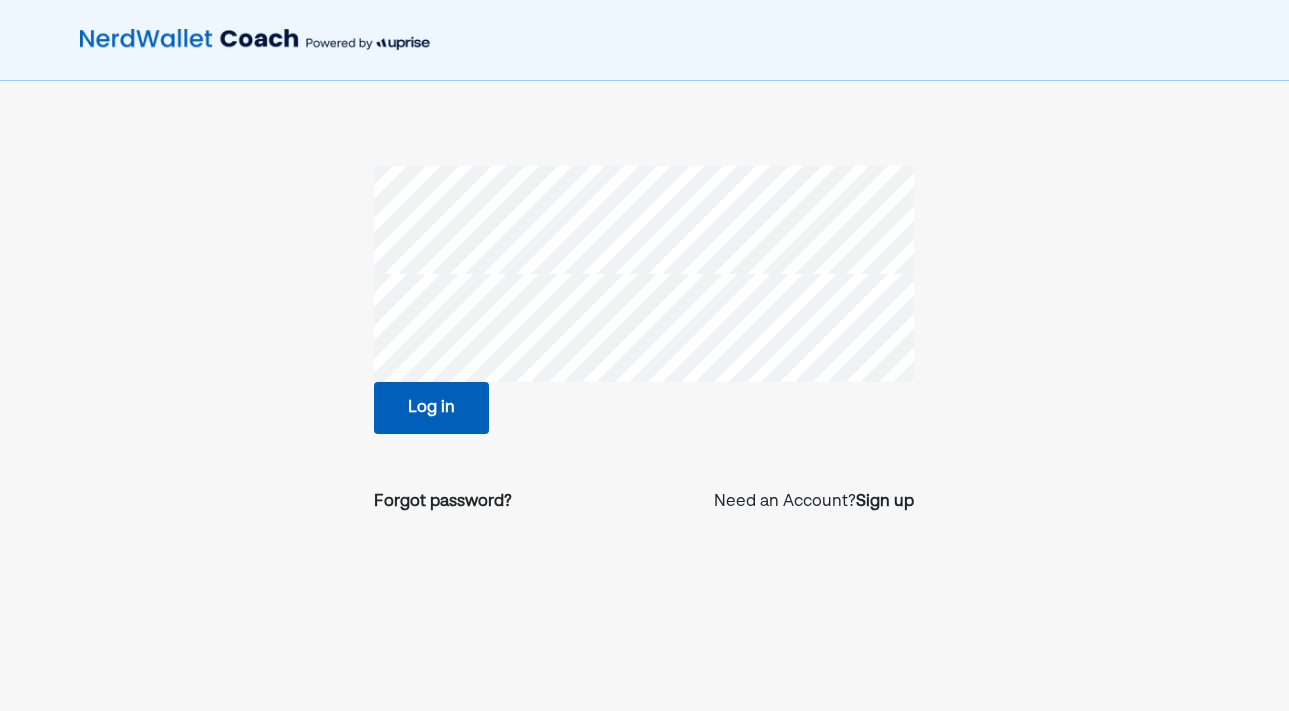 click on "Log in Forgot password? Need an Account?  Sign up" at bounding box center (644, 348) 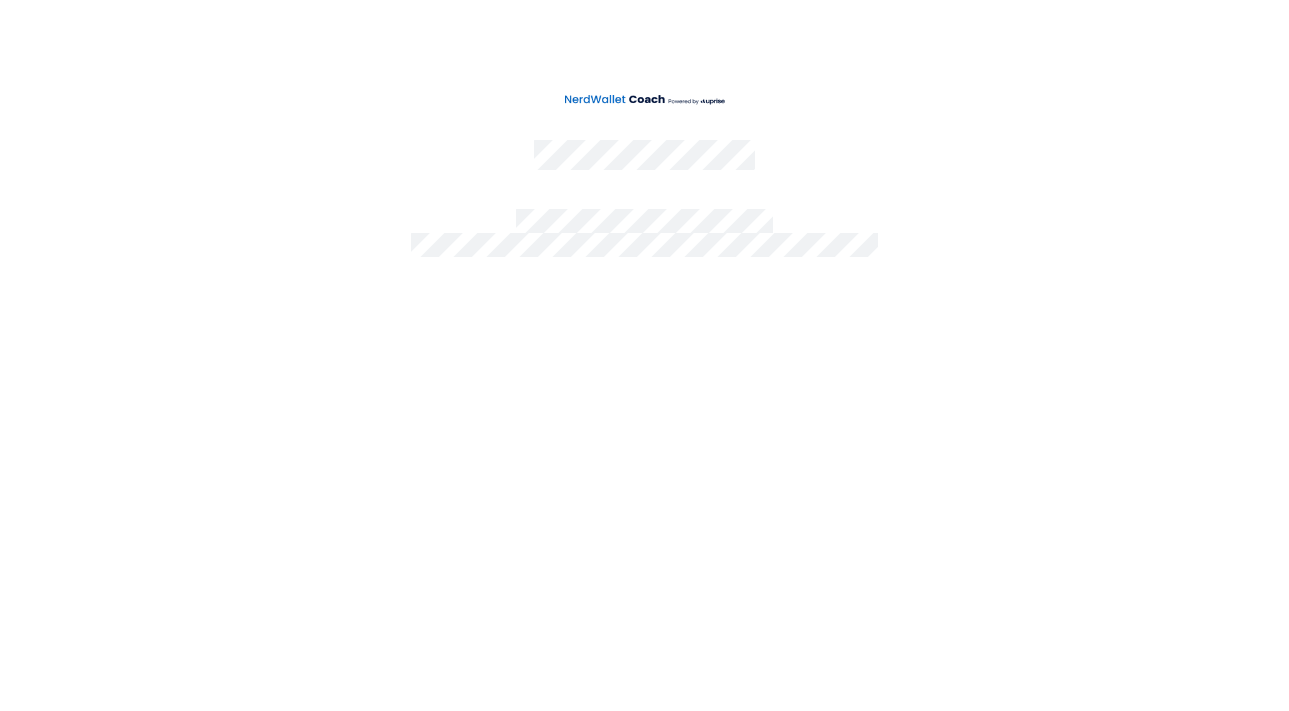 scroll, scrollTop: 0, scrollLeft: 0, axis: both 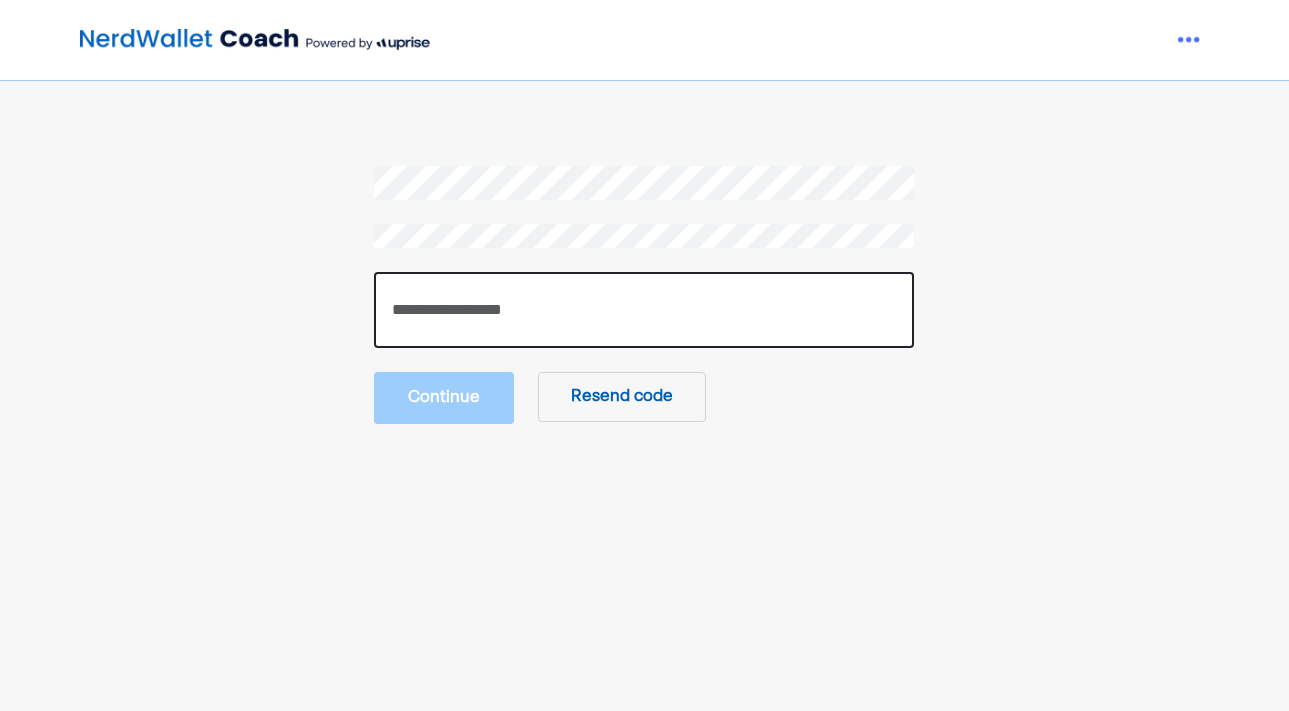 click at bounding box center [644, 310] 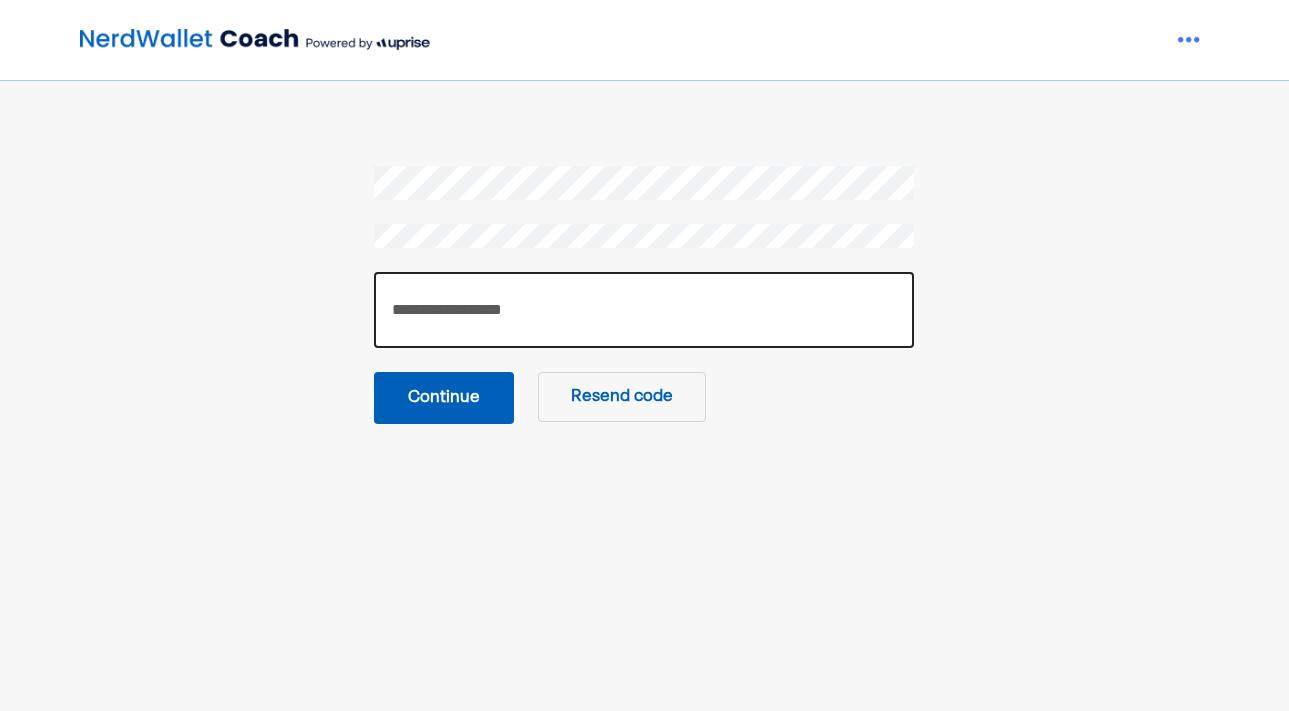 type on "******" 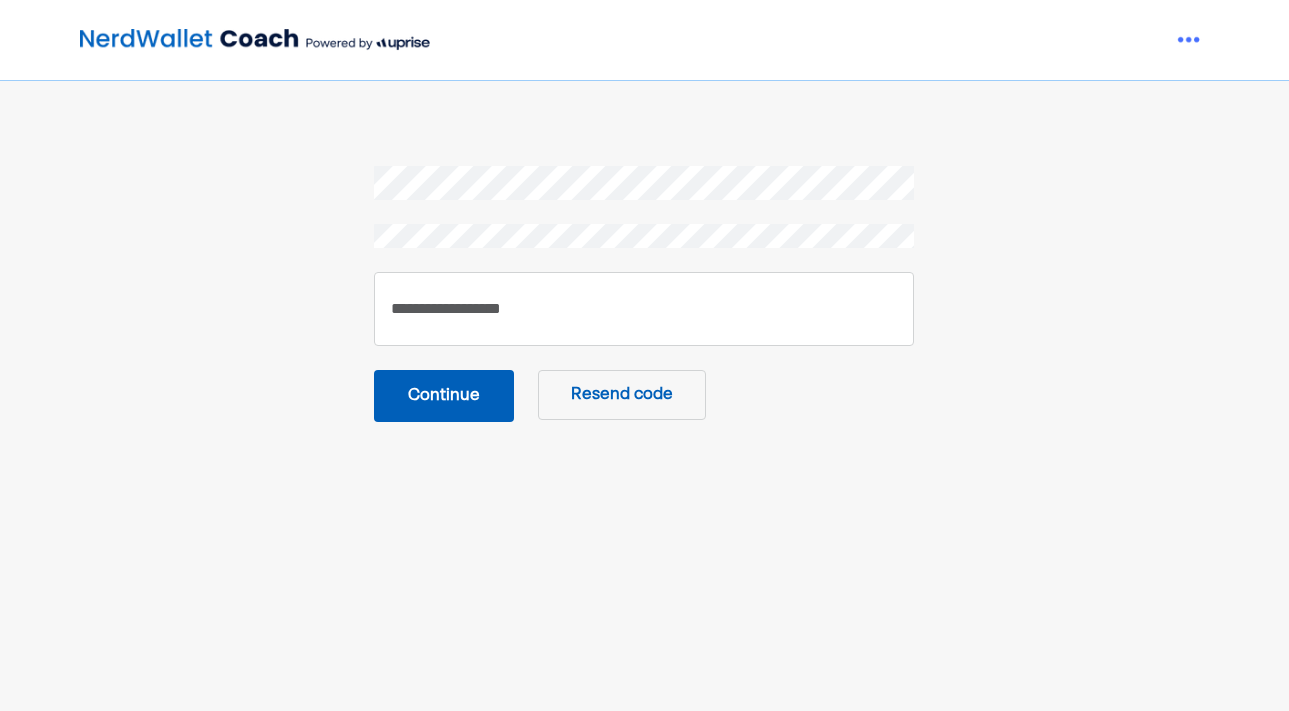 click on "Continue" at bounding box center (444, 396) 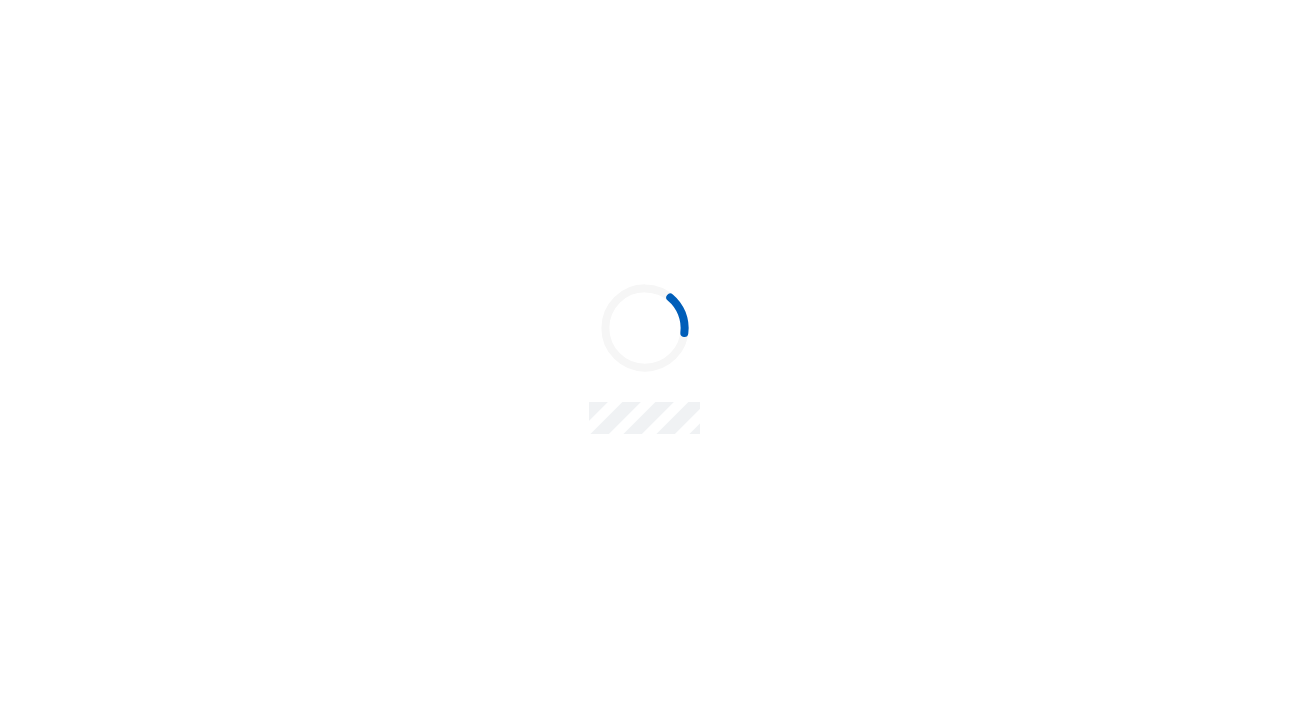 scroll, scrollTop: 0, scrollLeft: 0, axis: both 